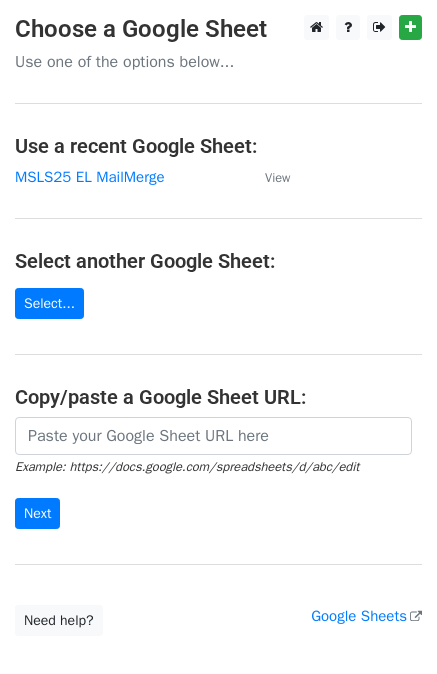 scroll, scrollTop: 0, scrollLeft: 0, axis: both 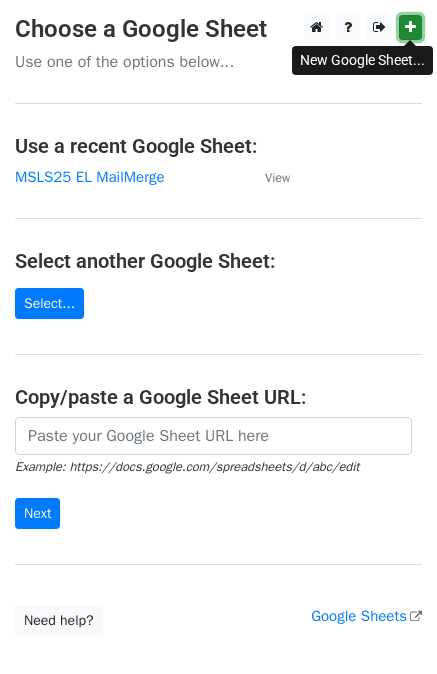 click at bounding box center (410, 27) 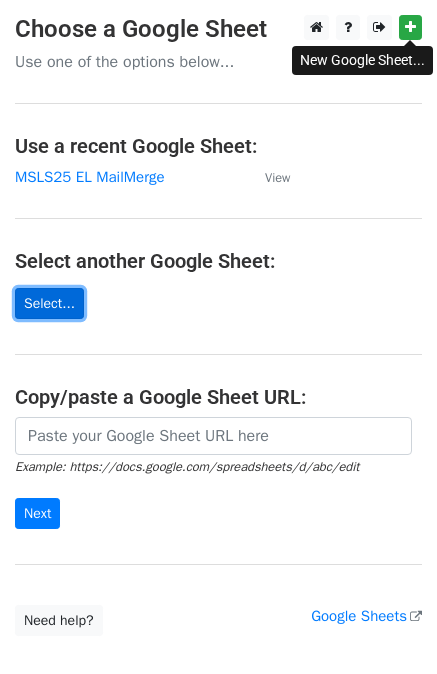 click on "Select..." at bounding box center [49, 303] 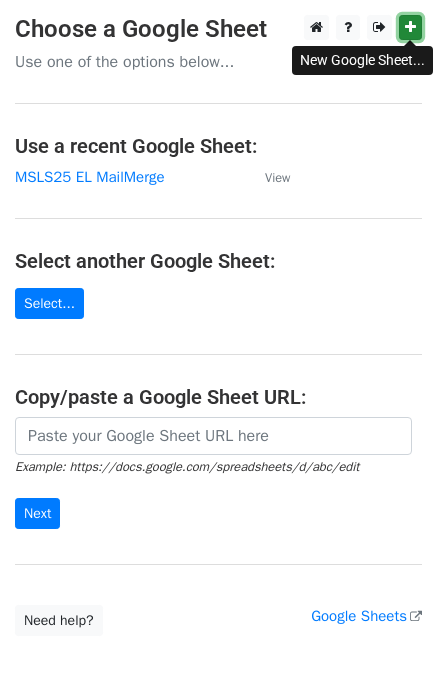 click at bounding box center (410, 27) 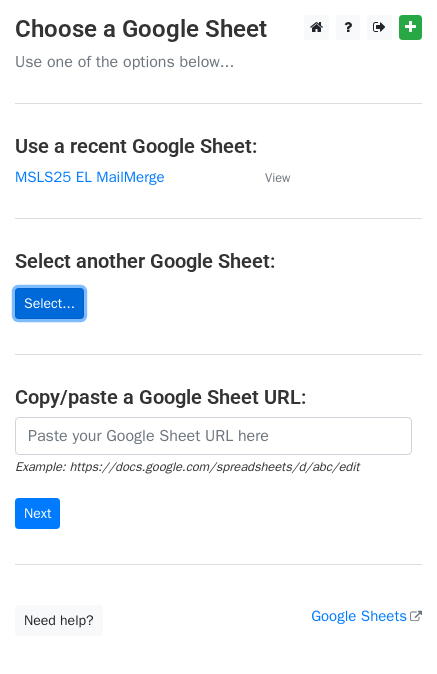 click on "Select..." at bounding box center [49, 303] 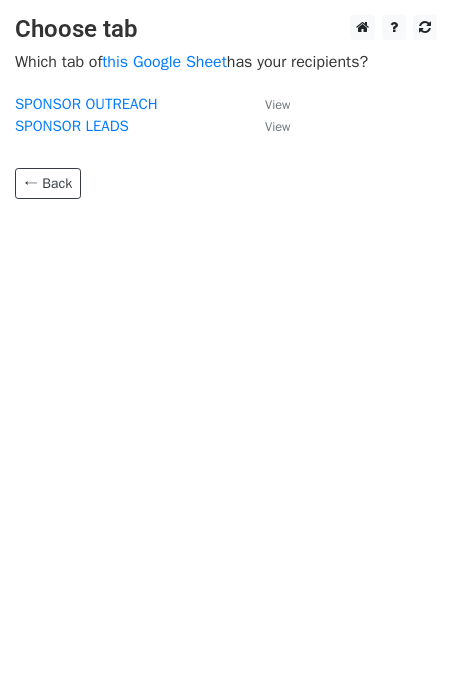 scroll, scrollTop: 0, scrollLeft: 0, axis: both 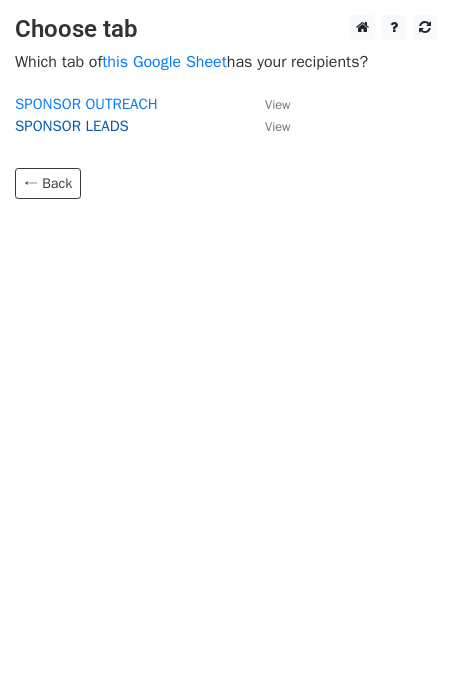 click on "SPONSOR LEADS" at bounding box center [72, 126] 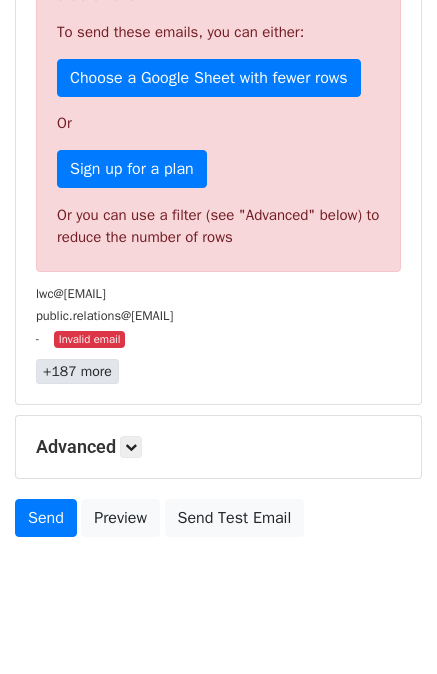 scroll, scrollTop: 569, scrollLeft: 0, axis: vertical 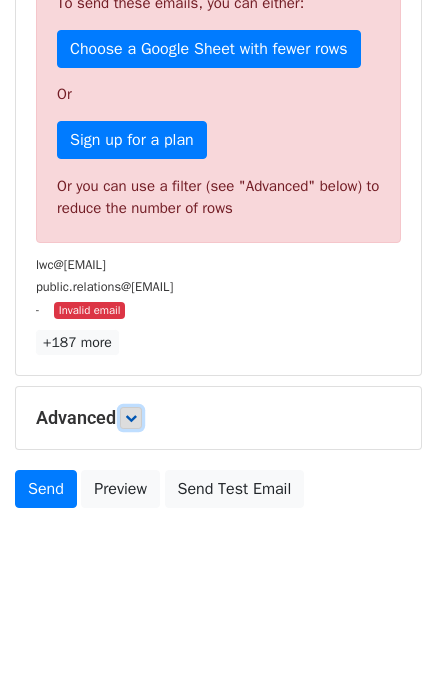 click at bounding box center [131, 418] 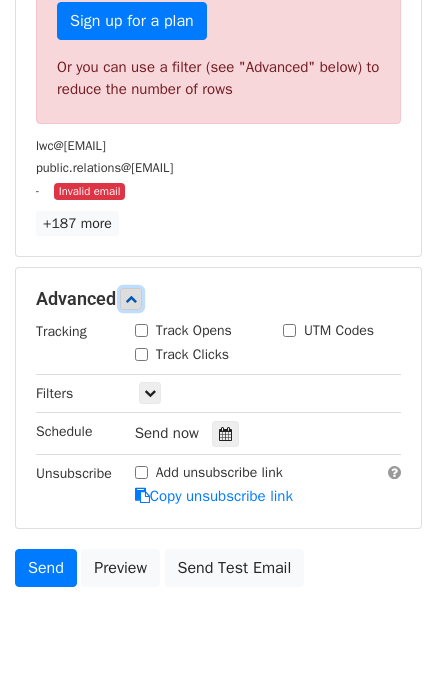 scroll, scrollTop: 764, scrollLeft: 0, axis: vertical 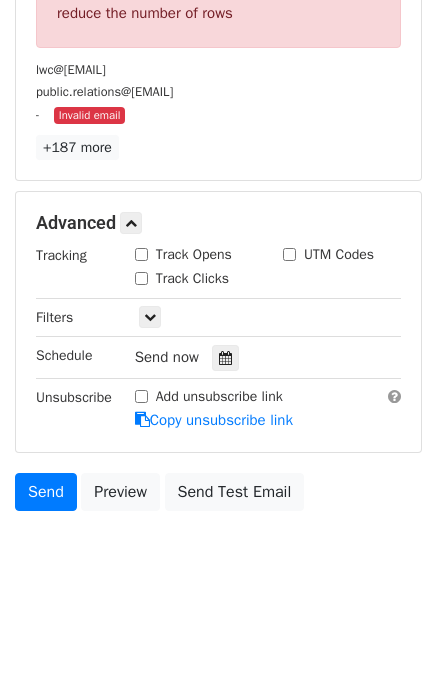 click on "Tracking
Track Opens
UTM Codes
Track Clicks
Filters
Only include spreadsheet rows that match the following filters:
Schedule
Send now
Unsubscribe
Add unsubscribe link
Copy unsubscribe link" at bounding box center [218, 338] 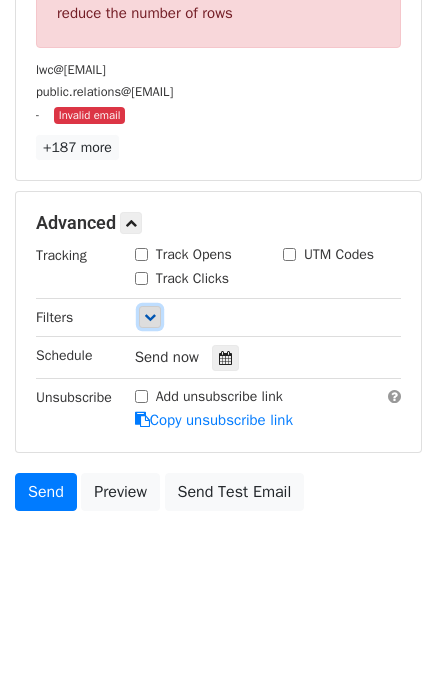 click at bounding box center [150, 317] 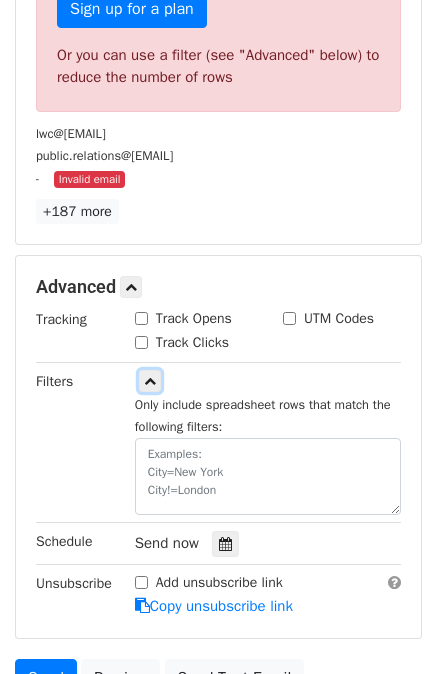 scroll, scrollTop: 886, scrollLeft: 0, axis: vertical 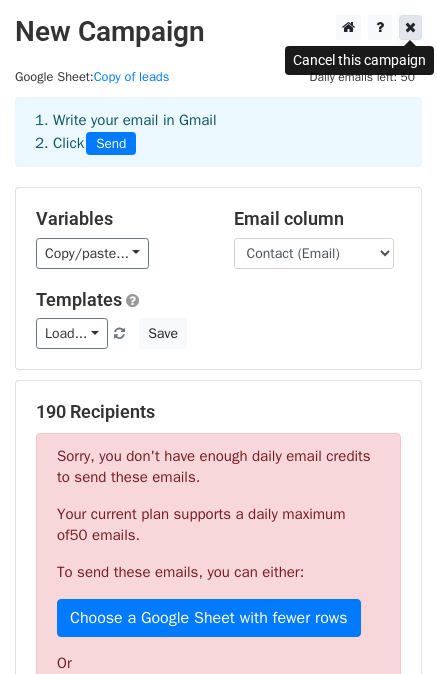 click at bounding box center (410, 27) 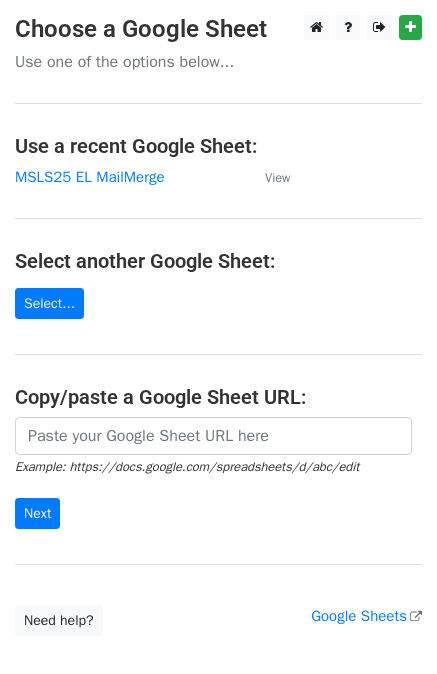 scroll, scrollTop: 0, scrollLeft: 0, axis: both 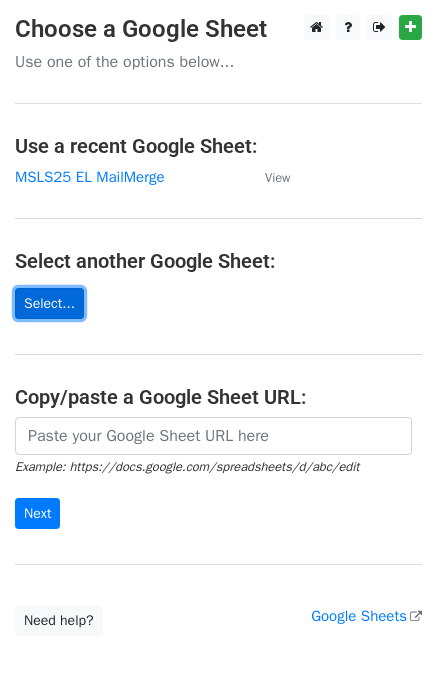 click on "Select..." at bounding box center (49, 303) 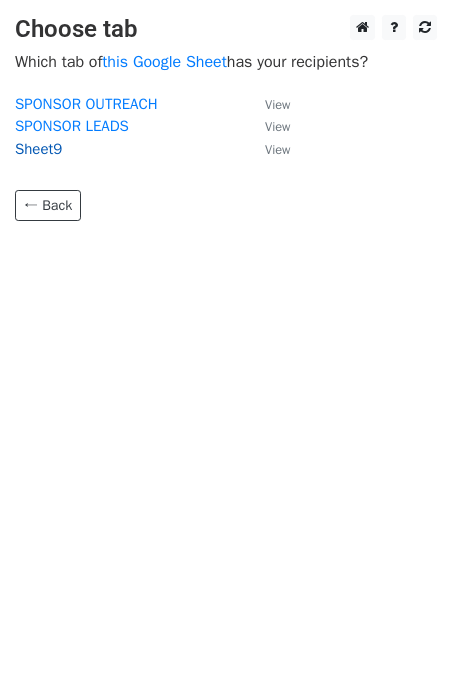 scroll, scrollTop: 0, scrollLeft: 0, axis: both 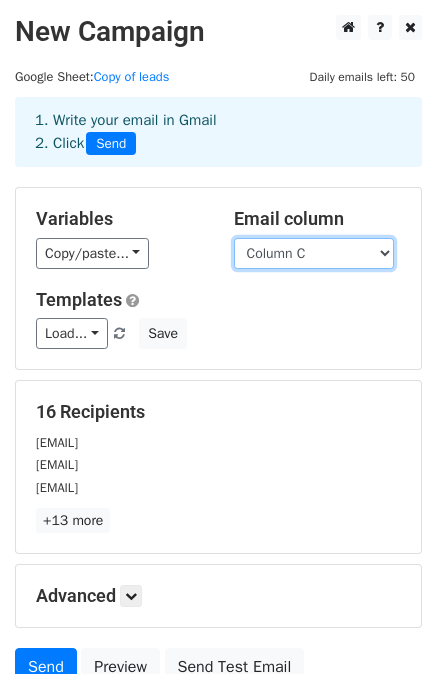 click on "Column A
Column B
Column C
Column D
Column E" at bounding box center [314, 253] 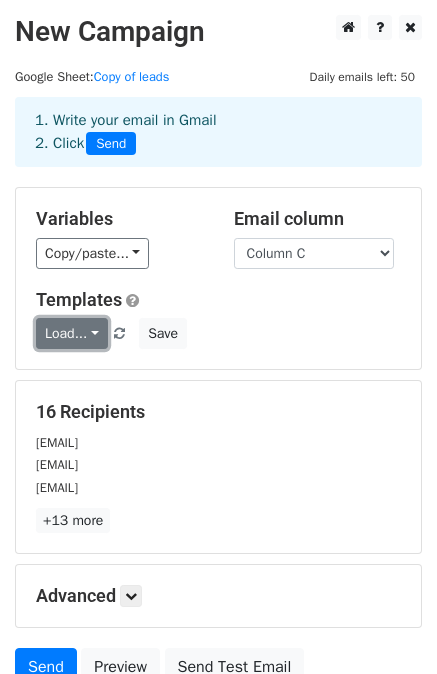 click on "Load..." at bounding box center [72, 333] 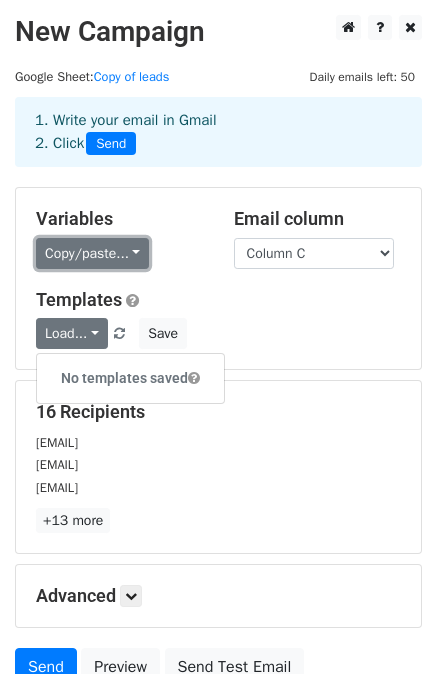 click on "Copy/paste..." at bounding box center (92, 253) 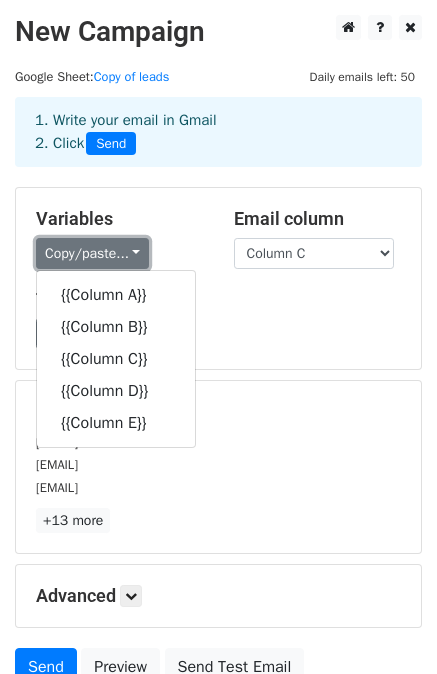 click on "Copy/paste..." at bounding box center [92, 253] 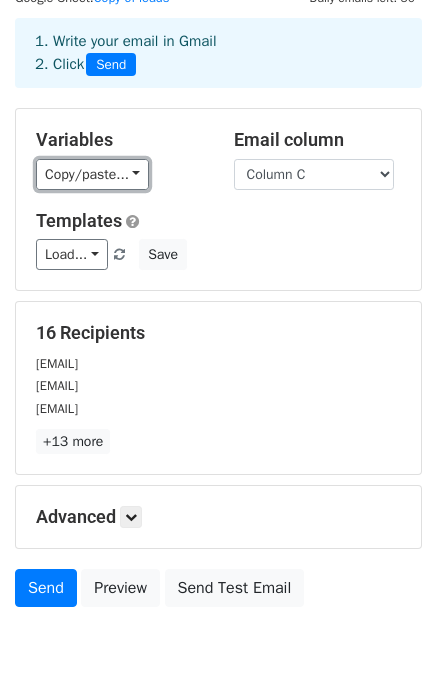scroll, scrollTop: 180, scrollLeft: 0, axis: vertical 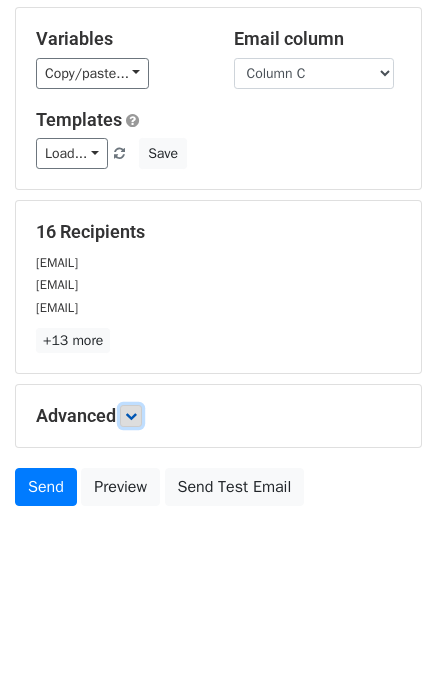 click at bounding box center [131, 416] 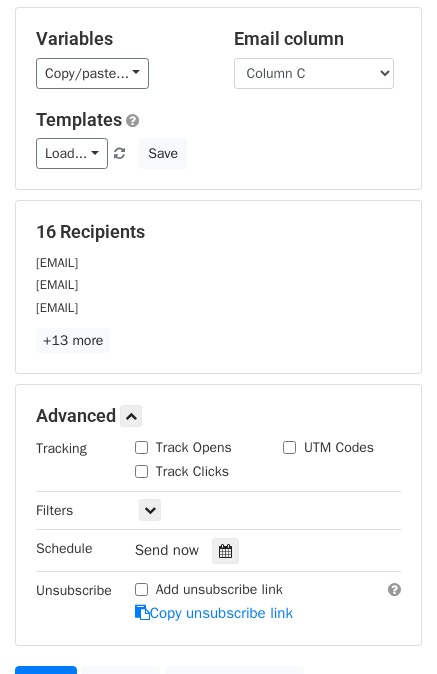scroll, scrollTop: 0, scrollLeft: 0, axis: both 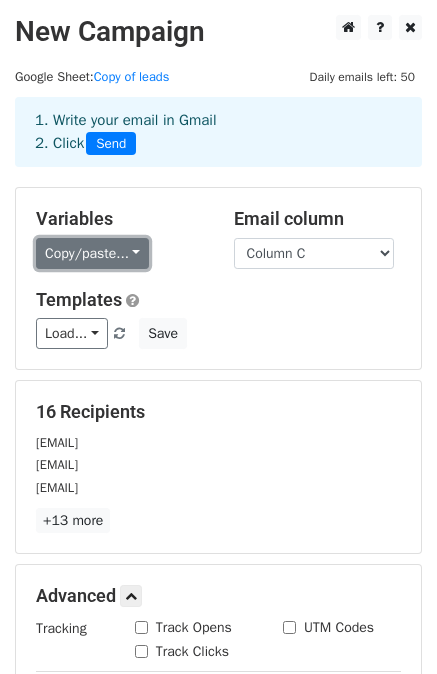 click on "Copy/paste..." at bounding box center [92, 253] 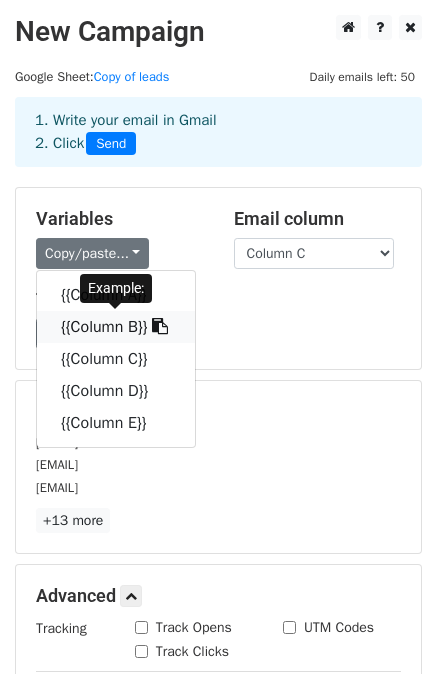 click on "{{Column B}}" at bounding box center [116, 327] 